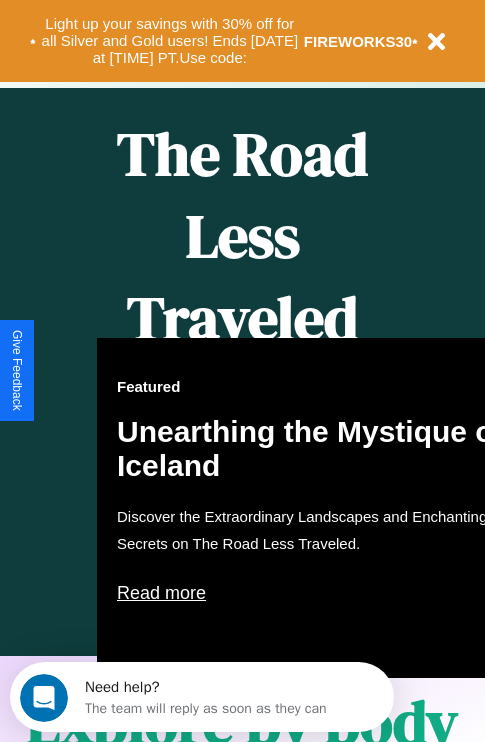 scroll, scrollTop: 817, scrollLeft: 0, axis: vertical 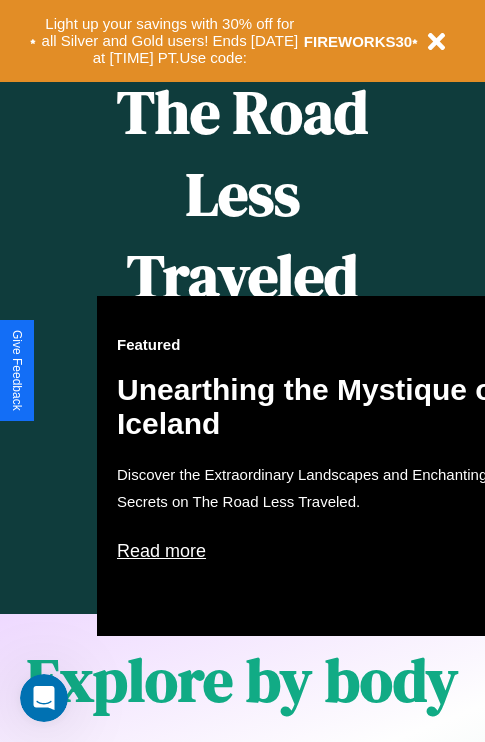 click on "Featured Unearthing the Mystique of Iceland Discover the Extraordinary Landscapes and Enchanting Secrets on The Road Less Traveled. Read more" at bounding box center [317, 466] 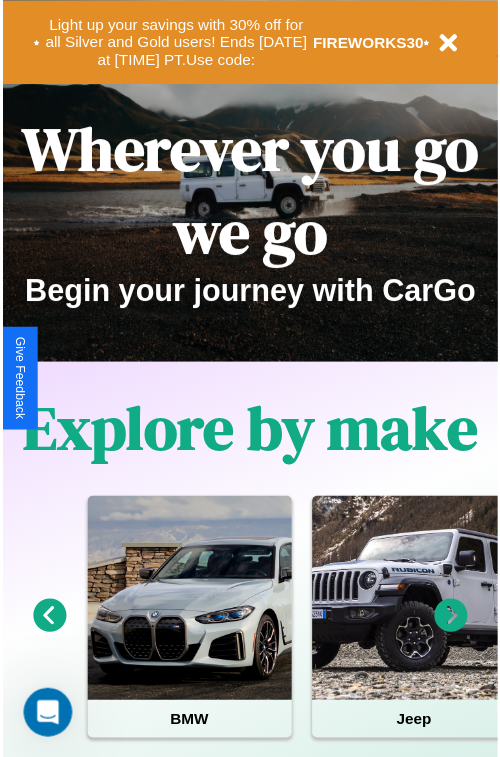 scroll, scrollTop: 0, scrollLeft: 0, axis: both 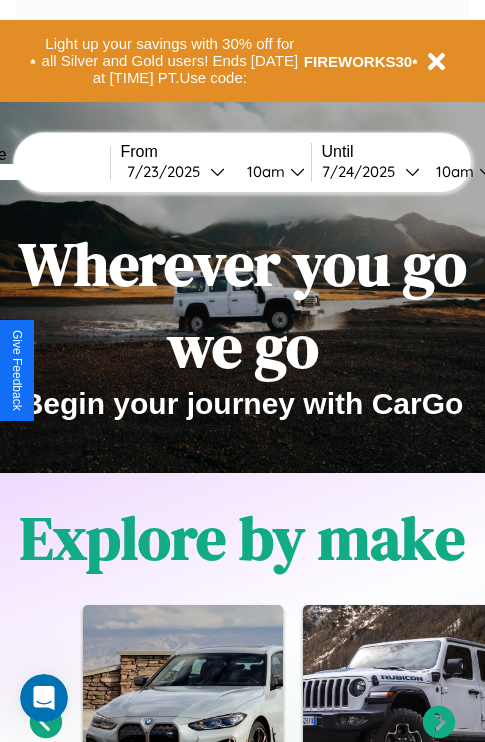 click at bounding box center (35, 172) 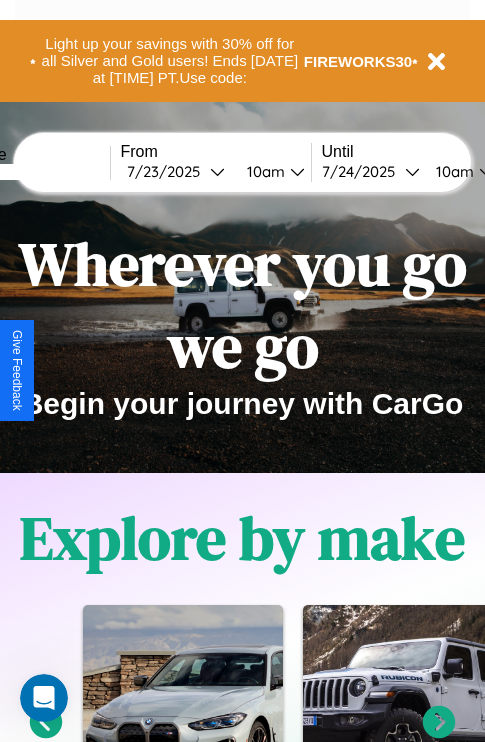 type on "******" 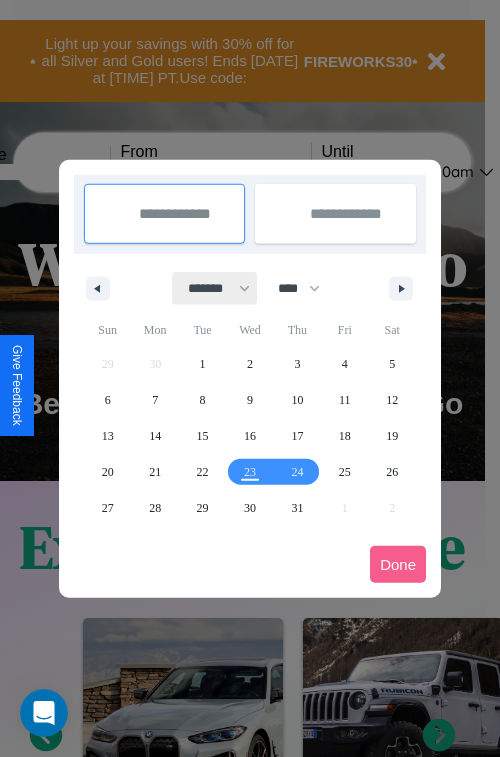 click on "[CREDIT_CARD]" at bounding box center (215, 288) 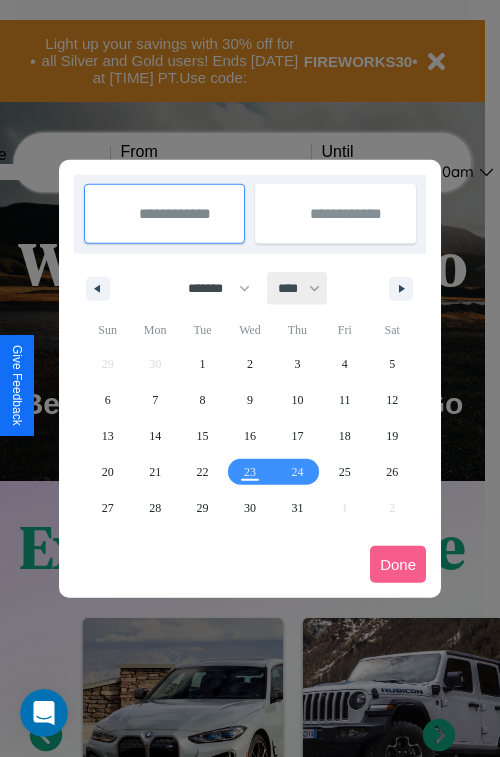 click on "[CREDIT_CARD]" at bounding box center [298, 288] 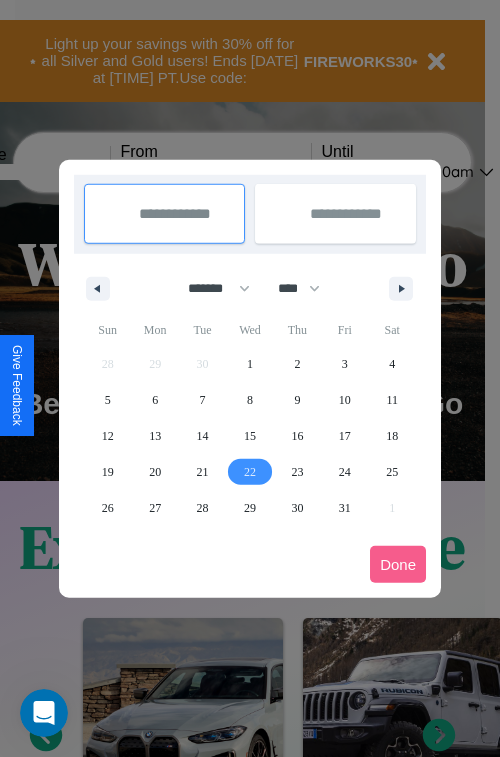 click on "22" at bounding box center (250, 472) 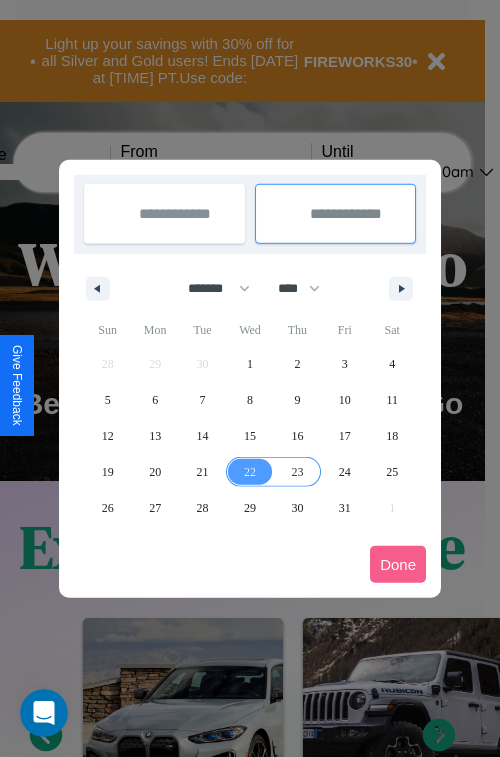 click on "23" at bounding box center (297, 472) 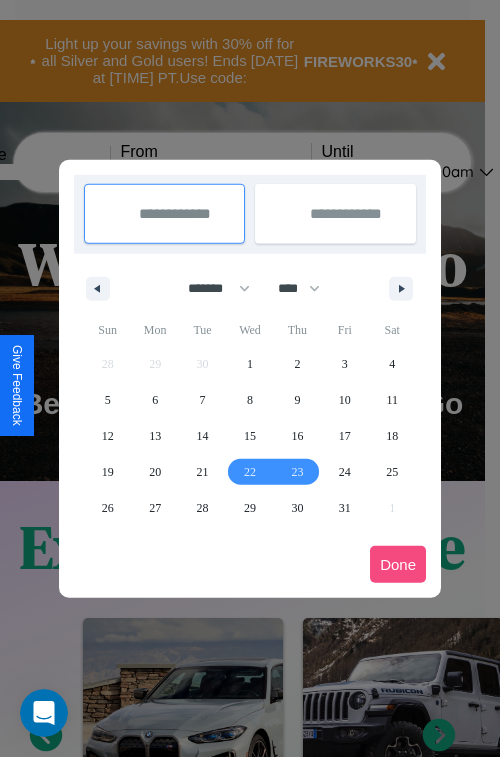 click on "Done" at bounding box center (398, 564) 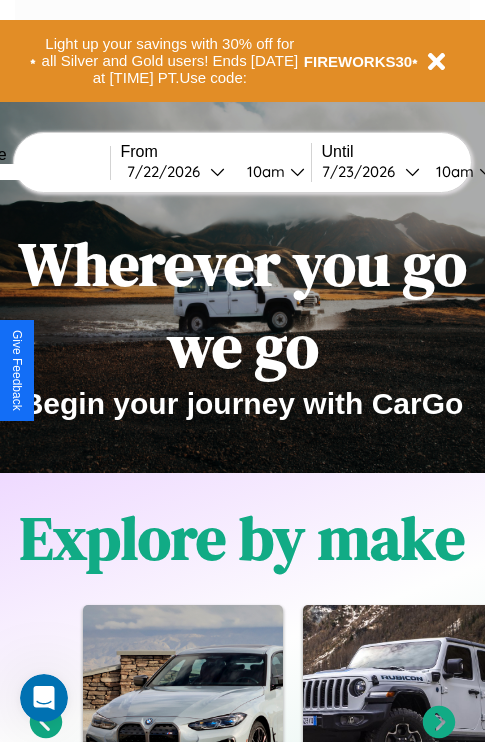 click on "10am" at bounding box center (263, 171) 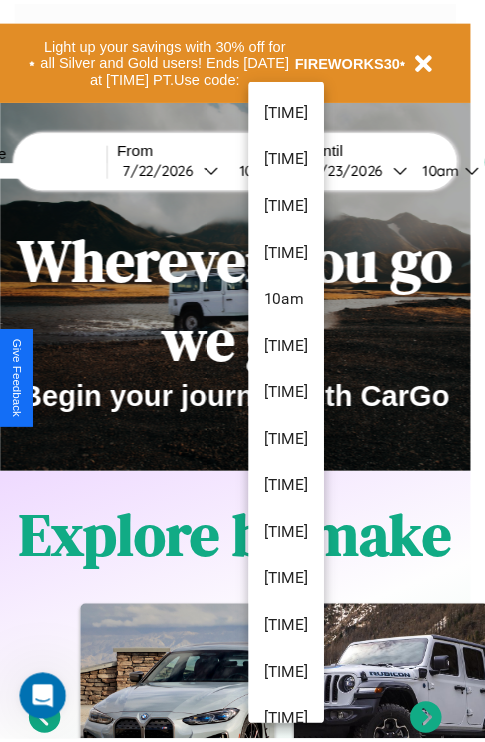 scroll, scrollTop: 67, scrollLeft: 0, axis: vertical 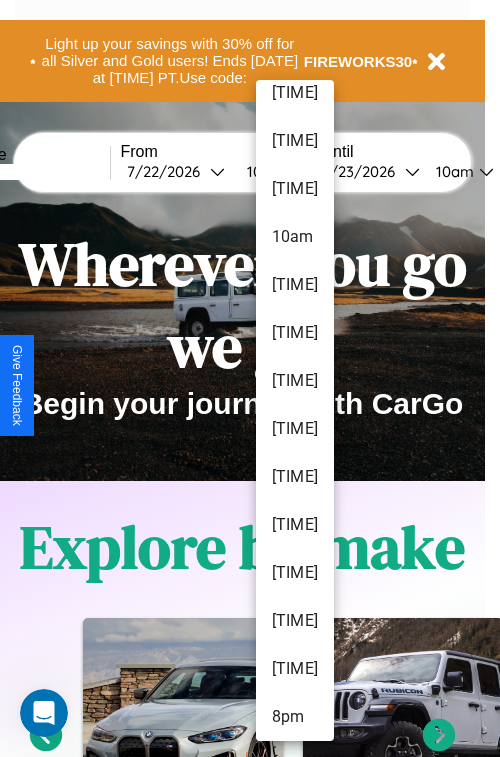 click on "8pm" at bounding box center (295, 717) 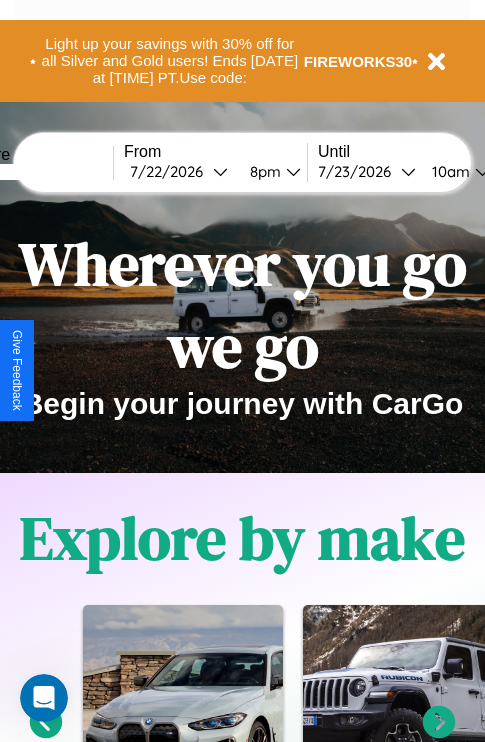 scroll, scrollTop: 0, scrollLeft: 73, axis: horizontal 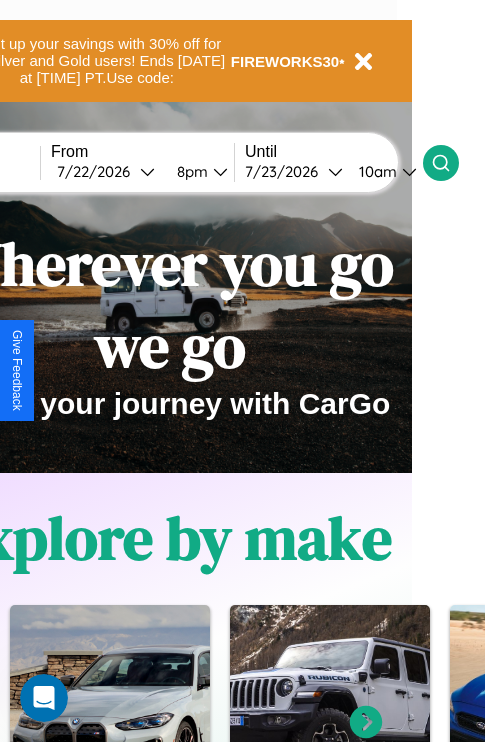 click 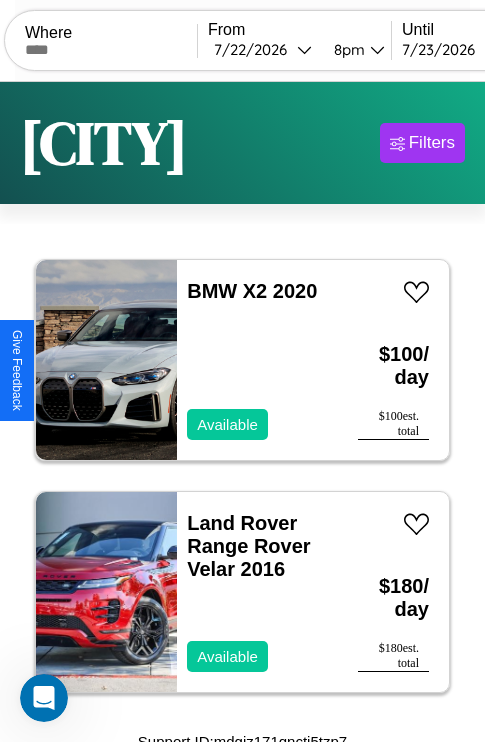 scroll, scrollTop: 13, scrollLeft: 0, axis: vertical 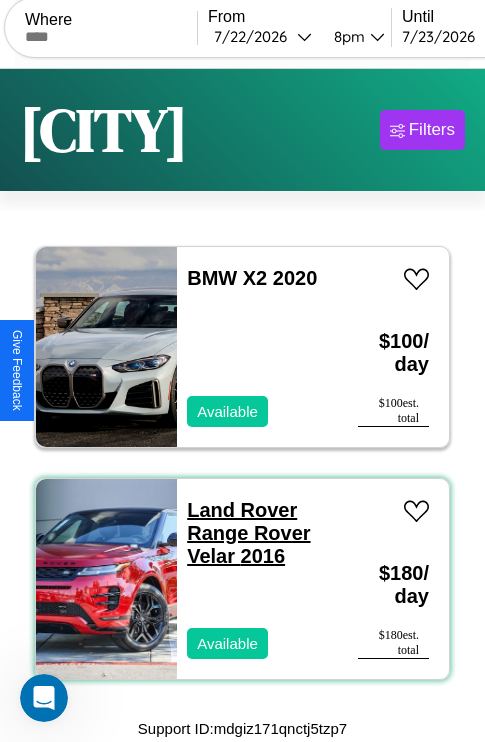 click on "[BRAND] [MODEL] [YEAR]" at bounding box center (248, 533) 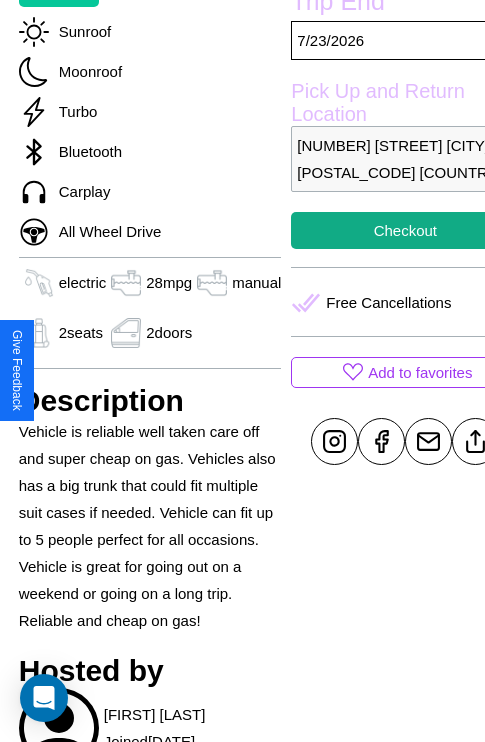 scroll, scrollTop: 669, scrollLeft: 60, axis: both 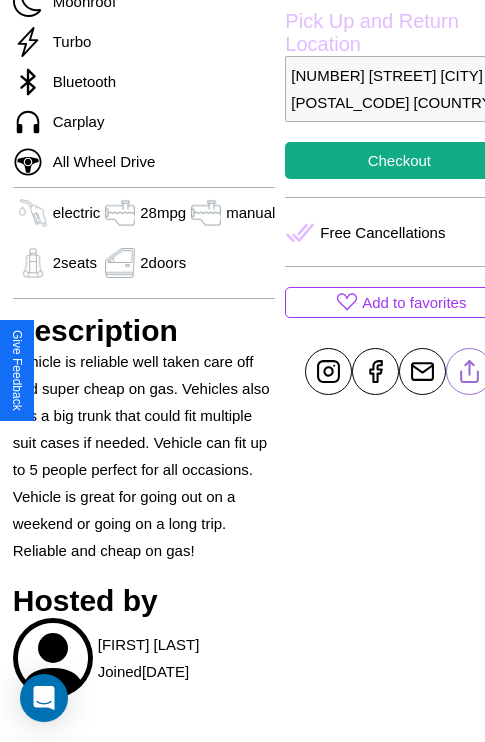click 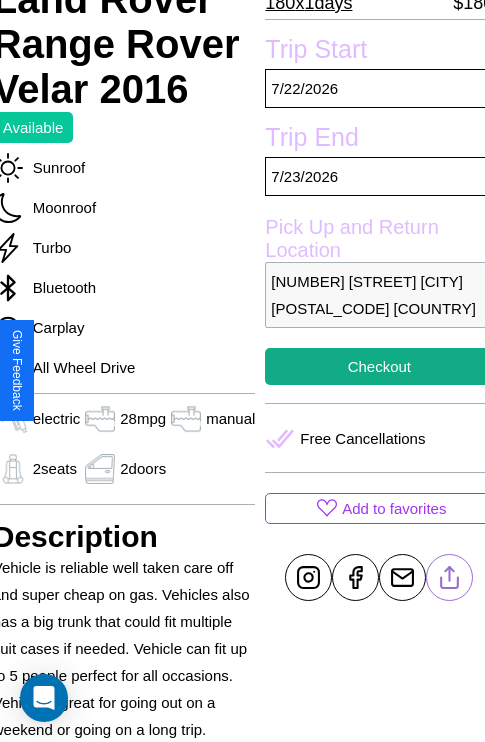 scroll, scrollTop: 458, scrollLeft: 80, axis: both 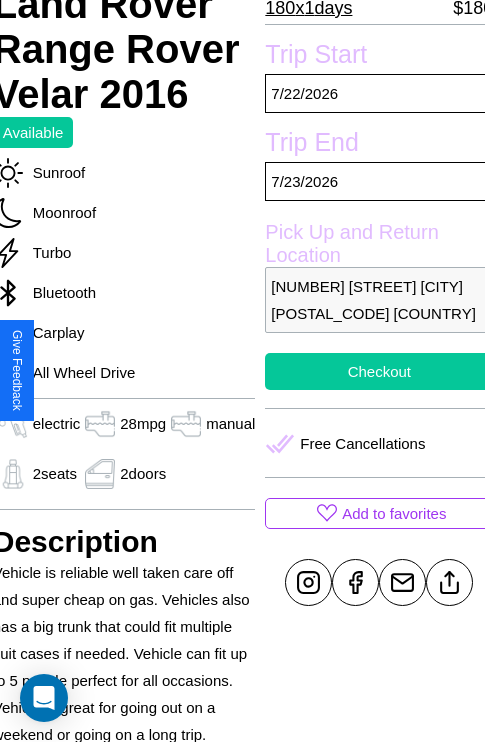click on "Checkout" at bounding box center (379, 371) 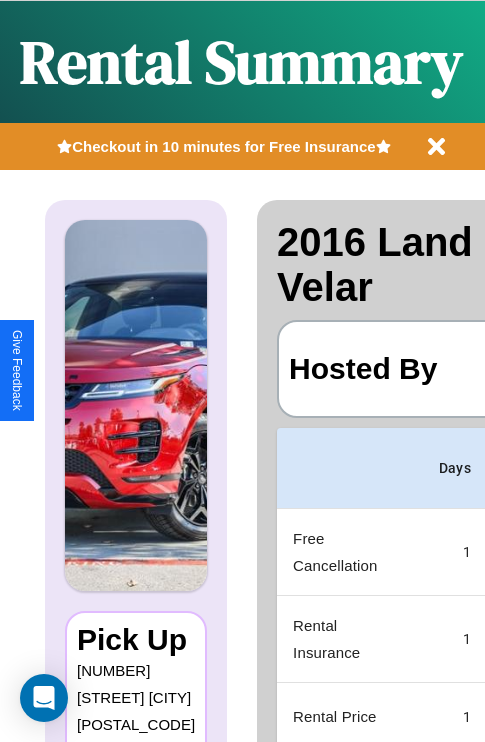 scroll, scrollTop: 0, scrollLeft: 378, axis: horizontal 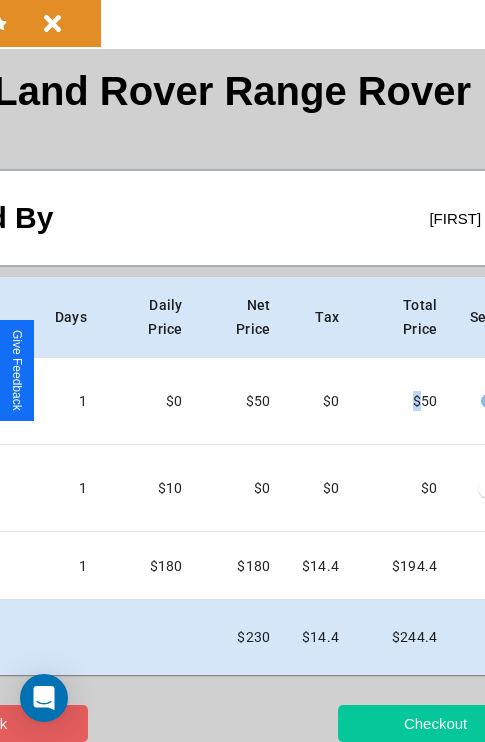 click on "Checkout" at bounding box center (435, 723) 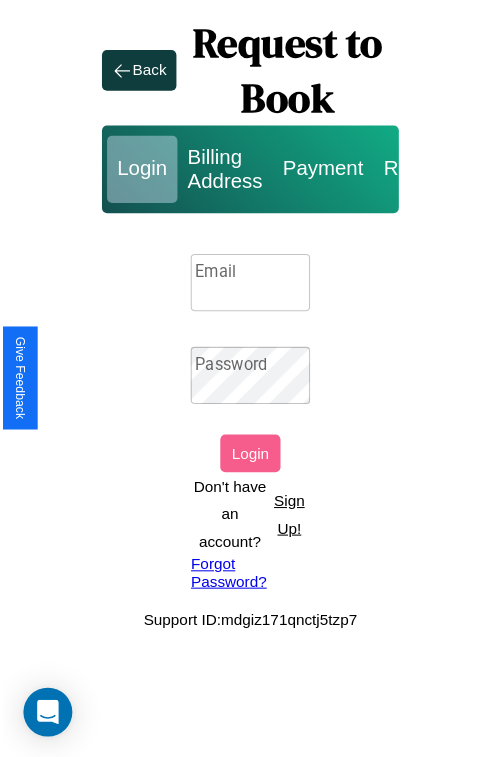 scroll, scrollTop: 0, scrollLeft: 0, axis: both 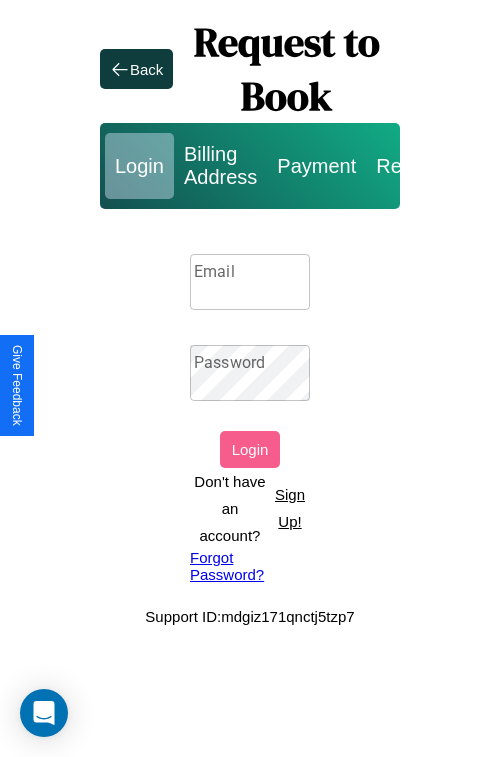 click on "Sign Up!" at bounding box center [290, 508] 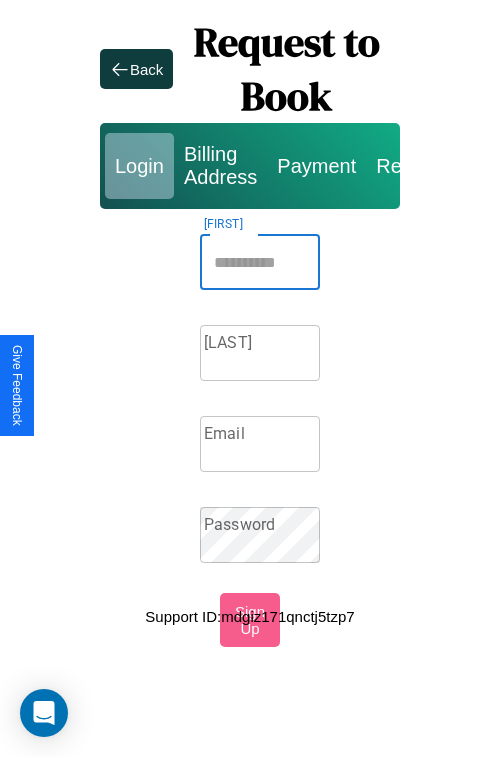 click on "Firstname" at bounding box center [260, 262] 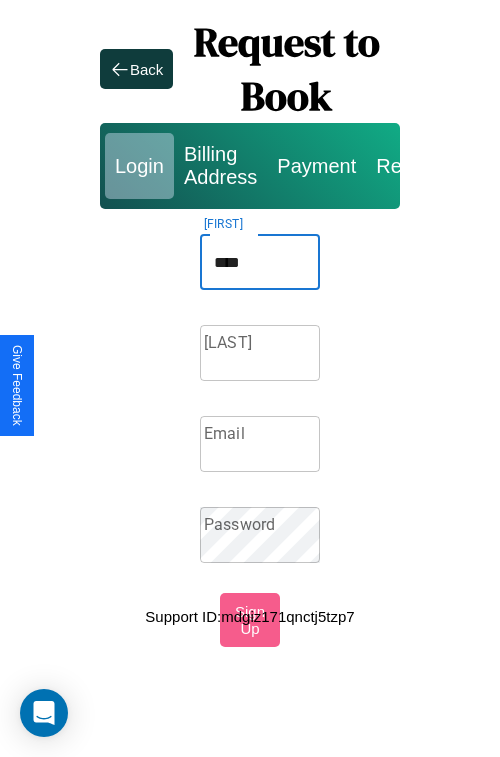 type on "****" 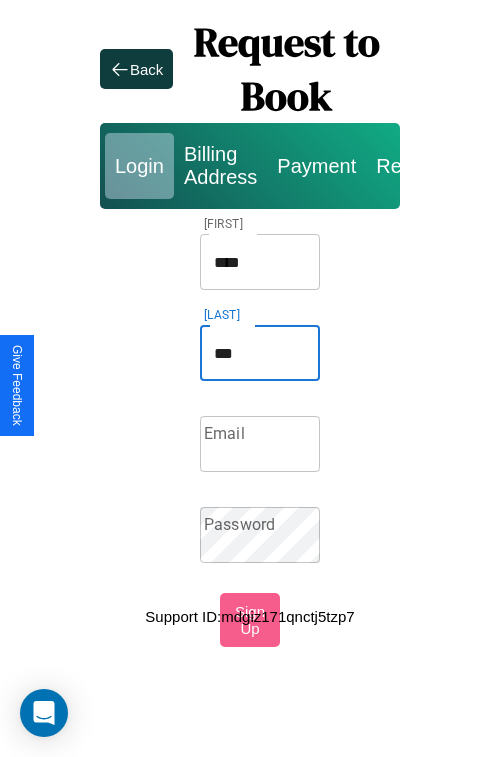 type on "***" 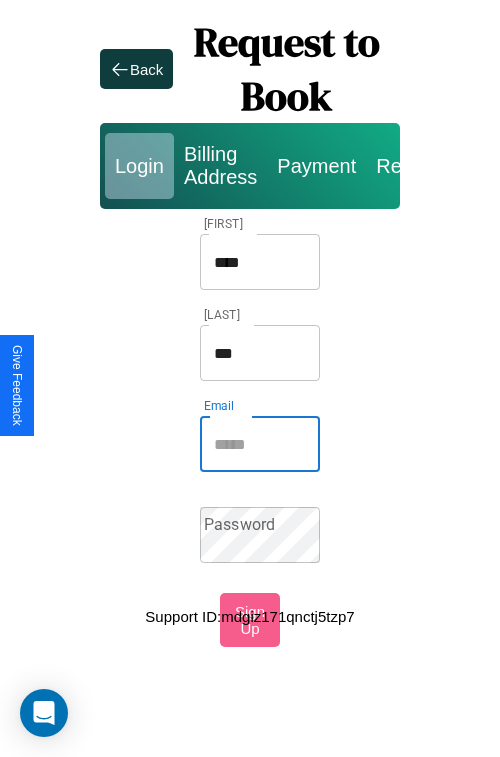 click on "Email" at bounding box center [260, 444] 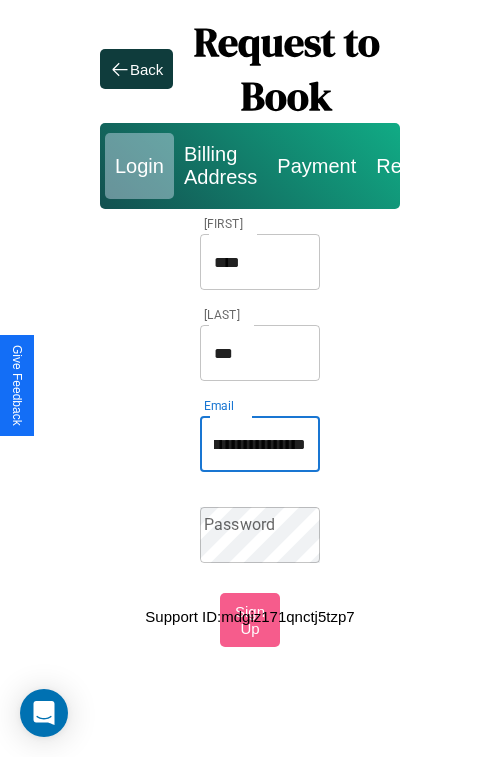 scroll, scrollTop: 0, scrollLeft: 60, axis: horizontal 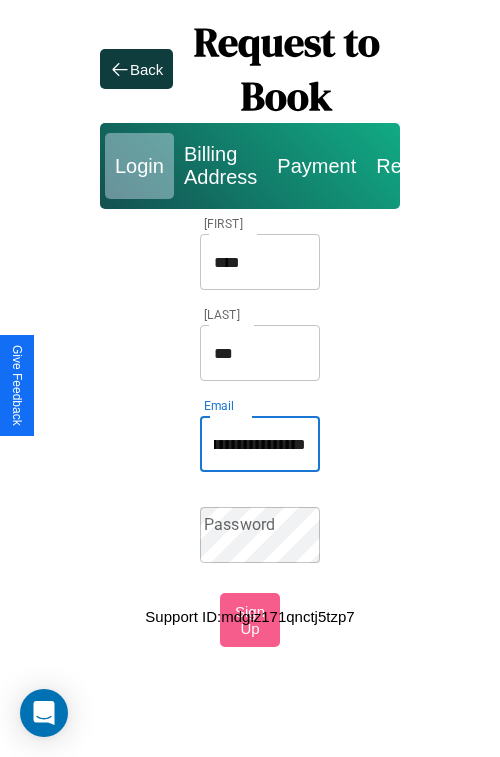 type on "**********" 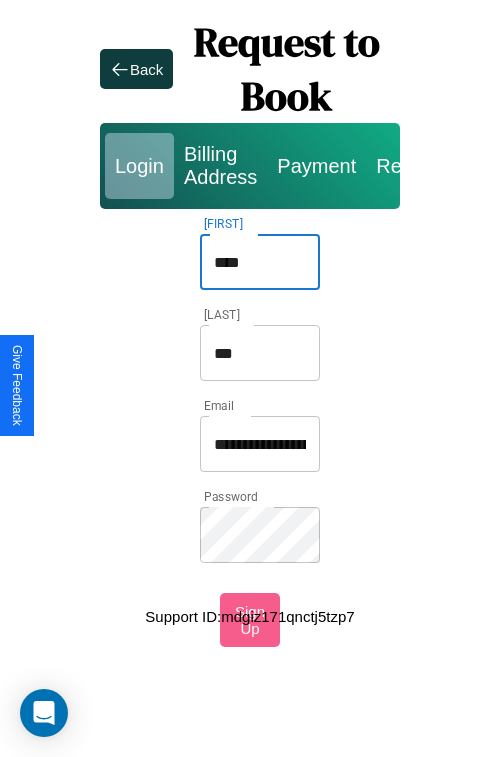 click on "****" at bounding box center (260, 262) 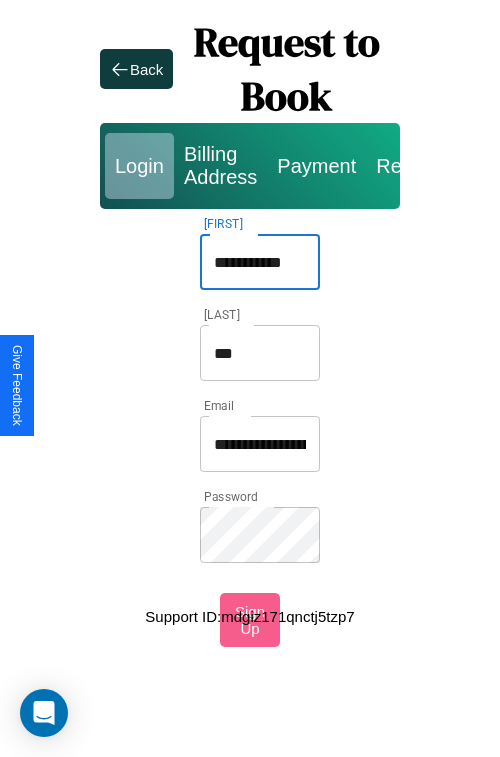 type on "**********" 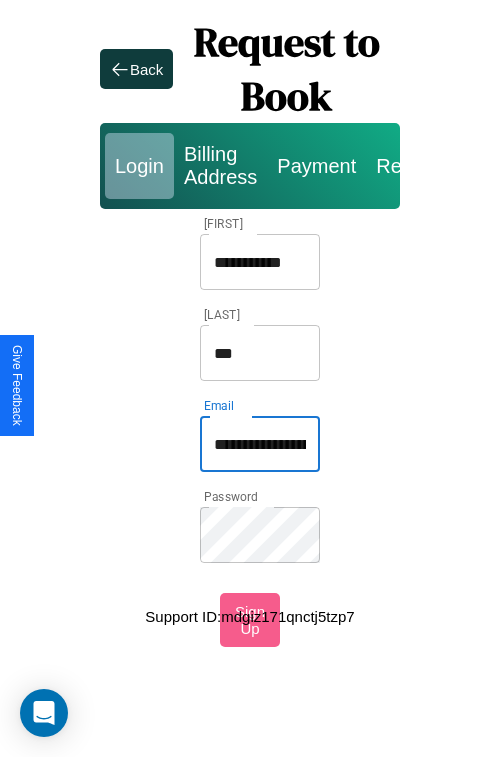 click on "**********" at bounding box center (260, 444) 